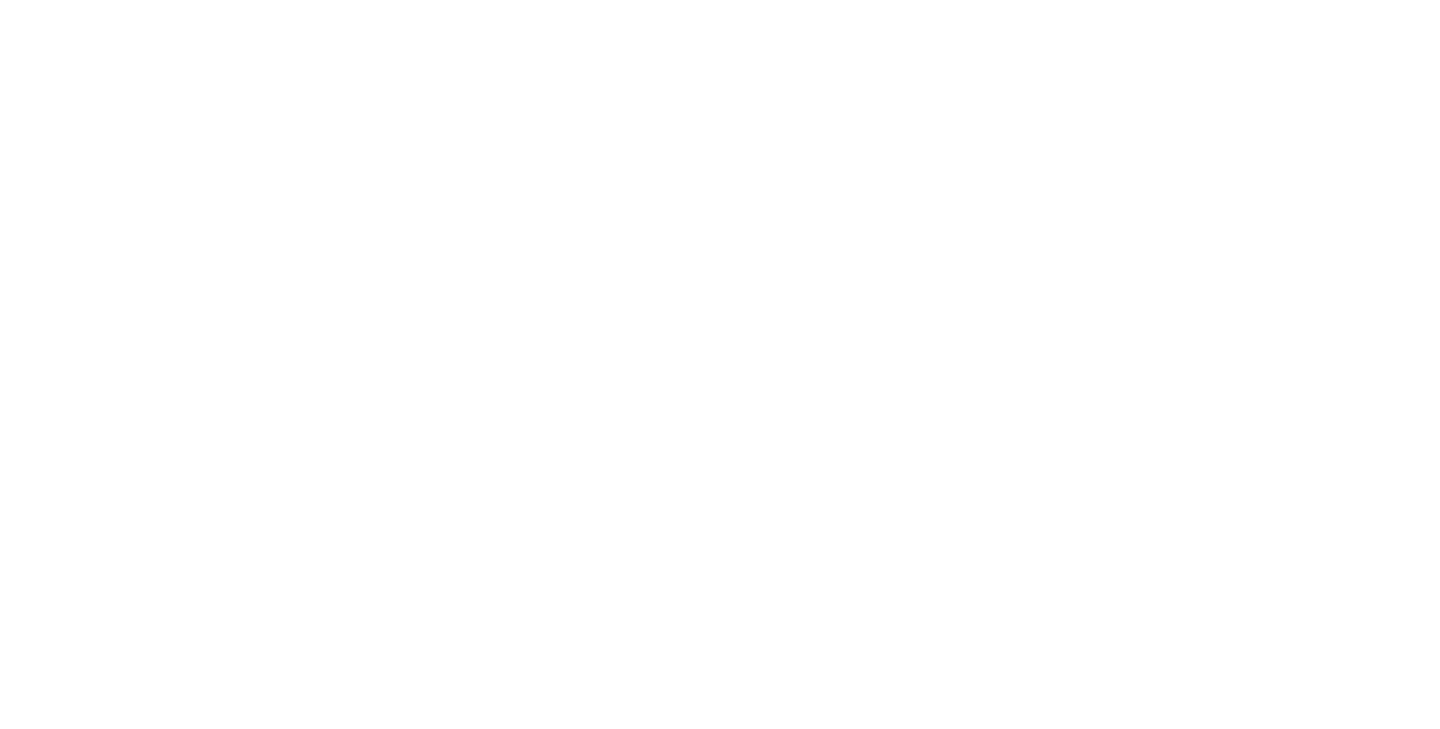 scroll, scrollTop: 0, scrollLeft: 0, axis: both 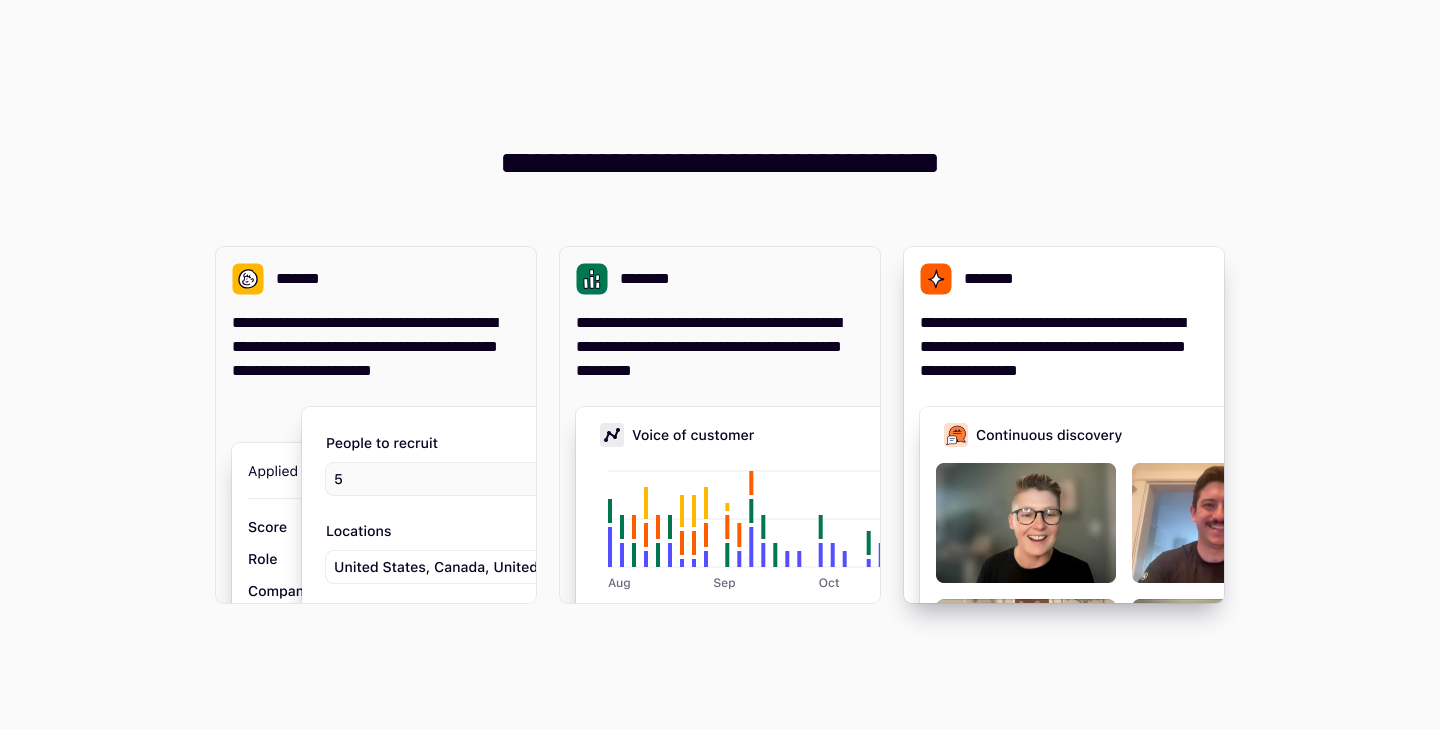 click on "**********" at bounding box center (1064, 425) 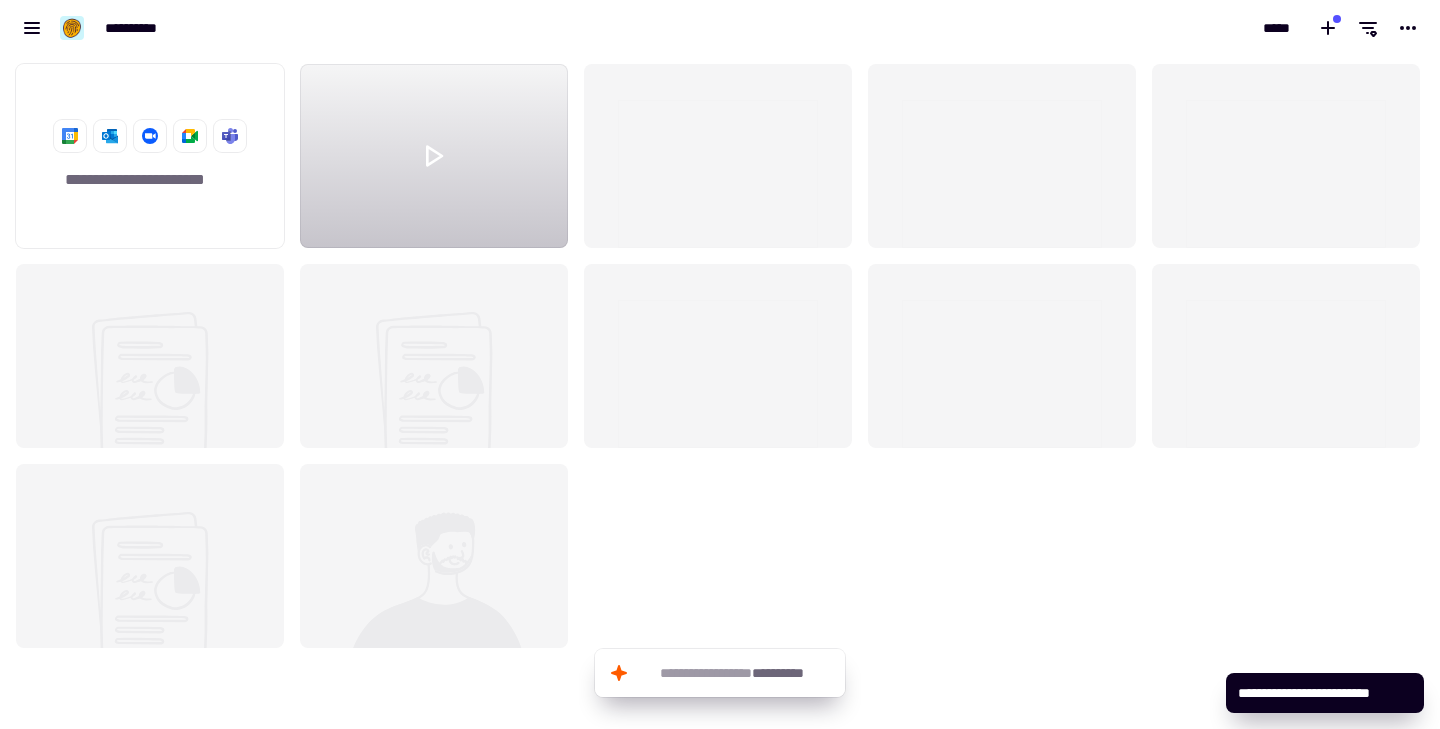 scroll, scrollTop: 1, scrollLeft: 1, axis: both 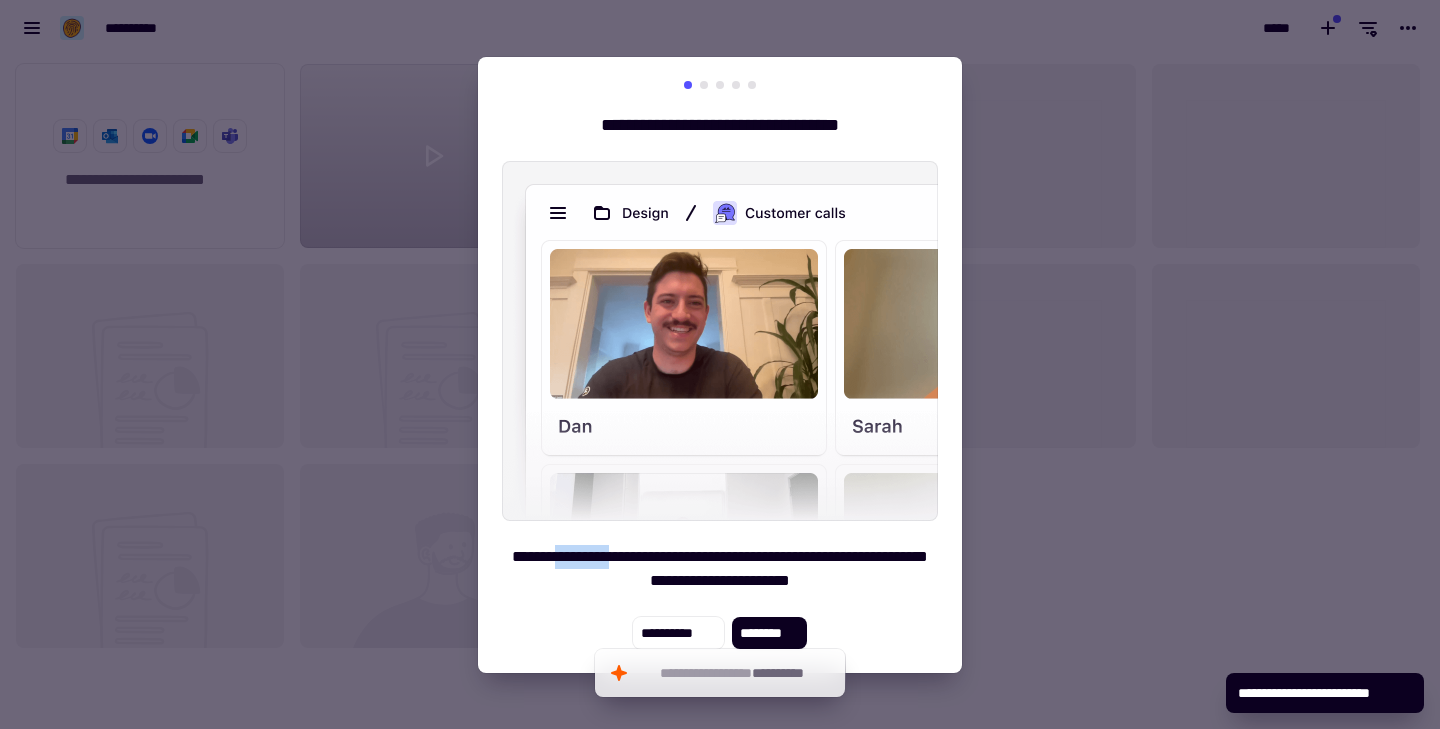 drag, startPoint x: 592, startPoint y: 560, endPoint x: 663, endPoint y: 560, distance: 71 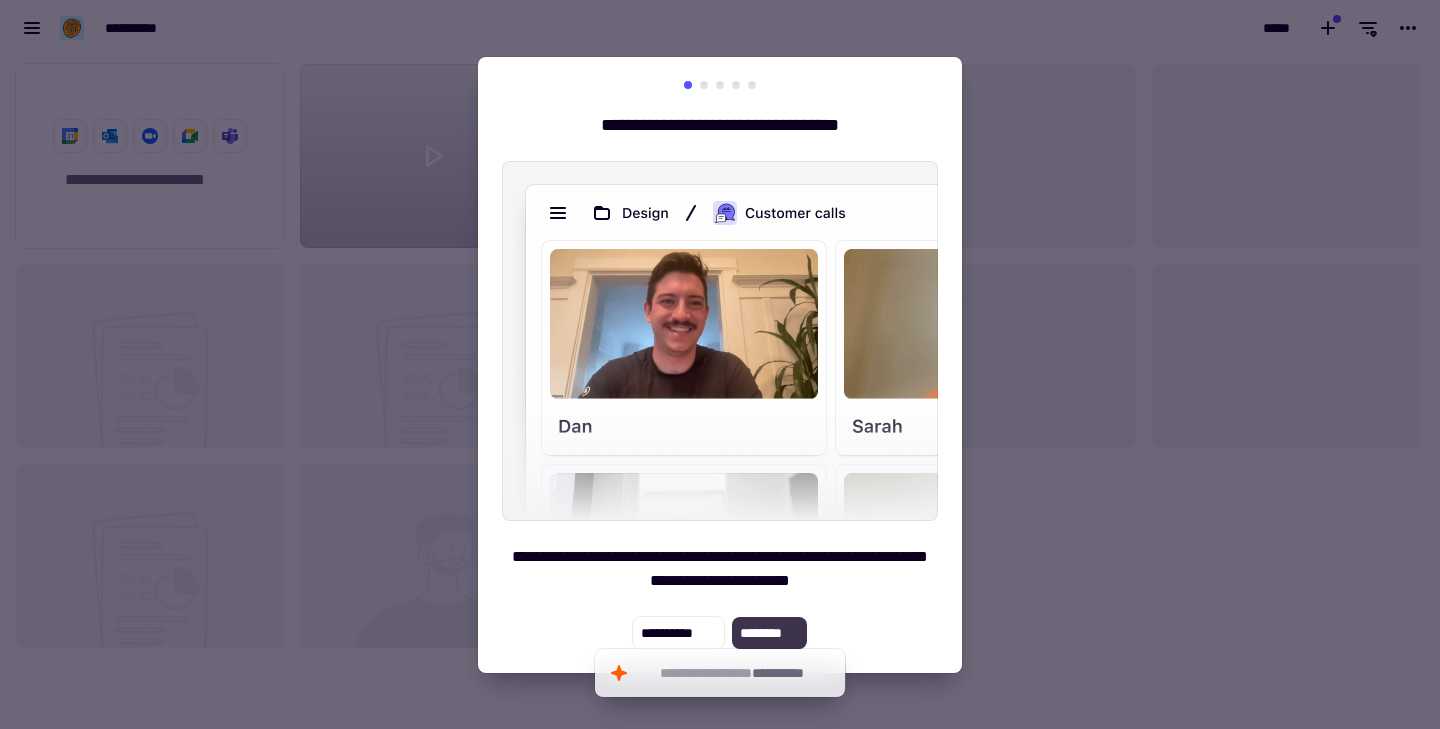 click on "********" 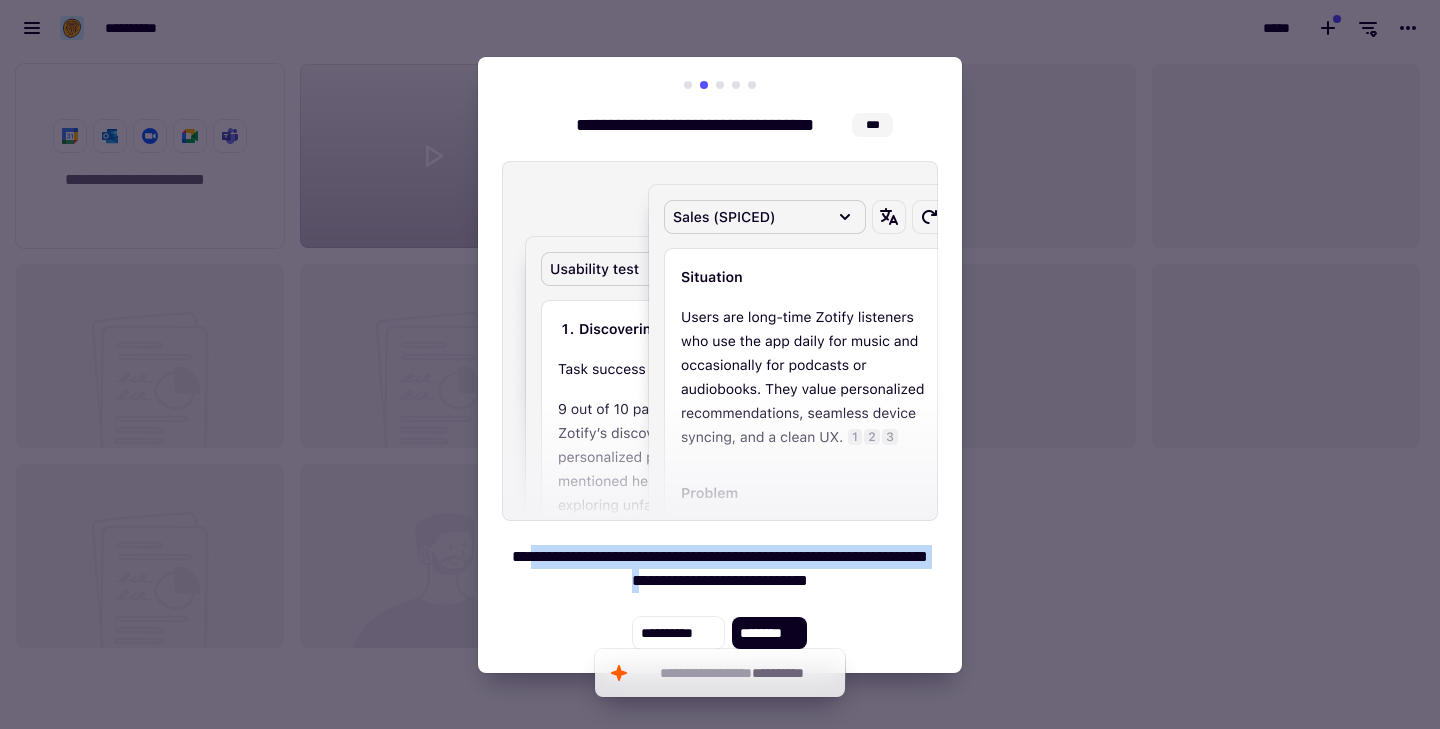 drag, startPoint x: 560, startPoint y: 551, endPoint x: 682, endPoint y: 578, distance: 124.95199 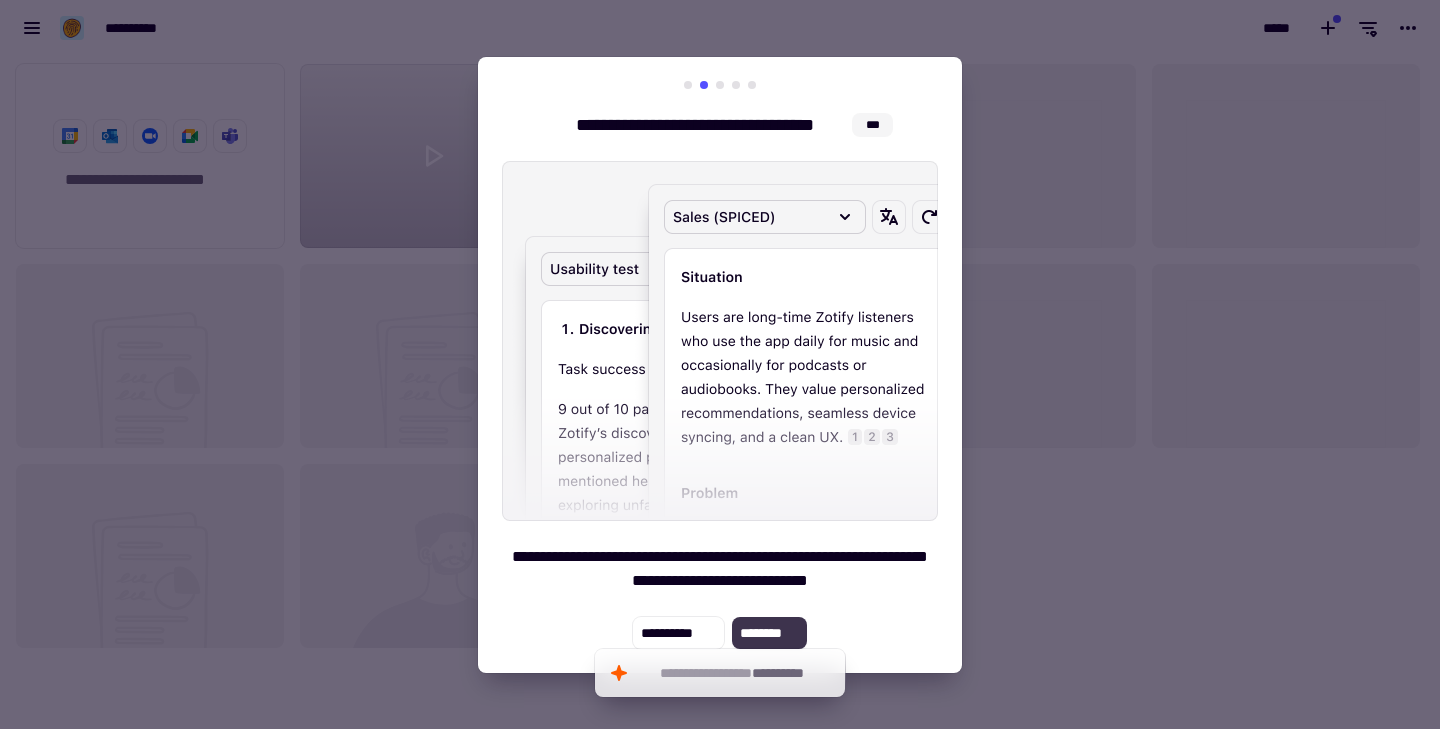 click on "********" 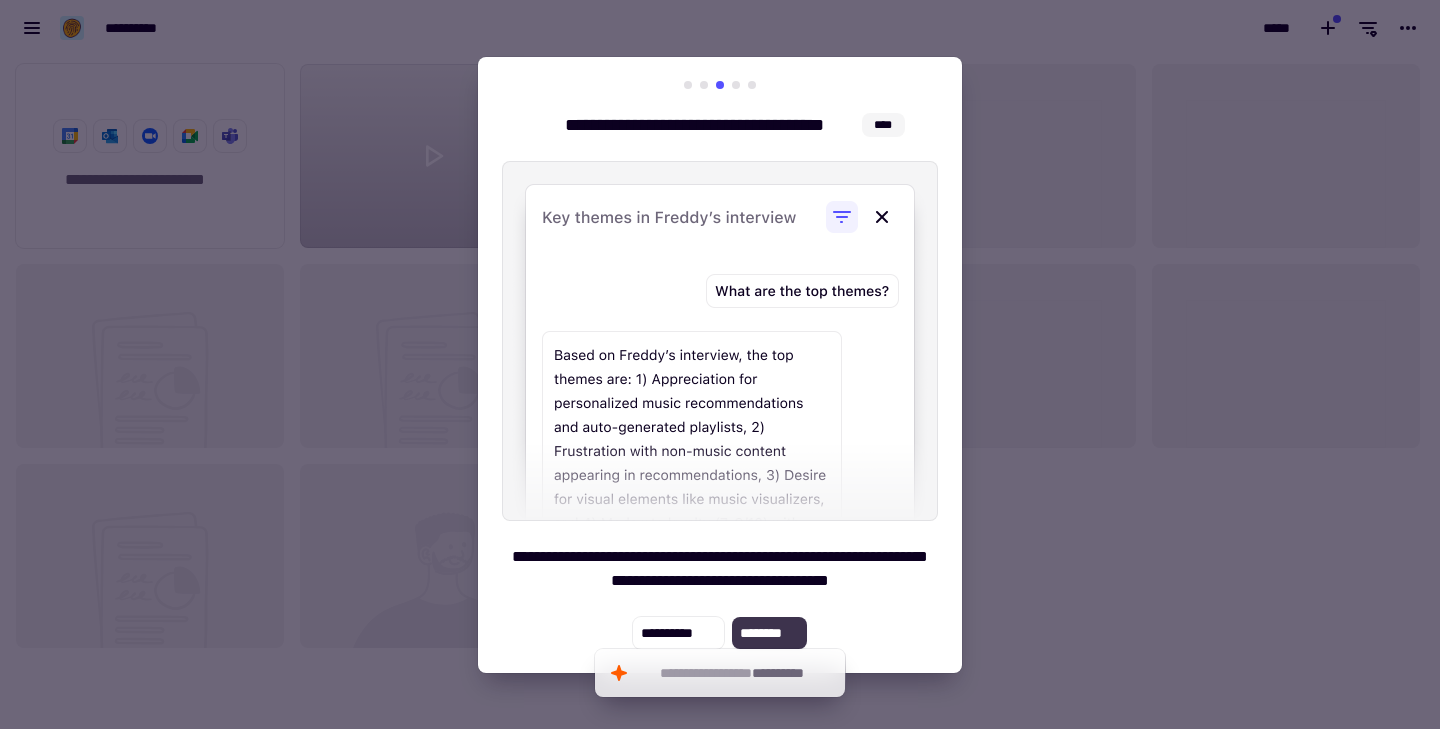 click on "********" 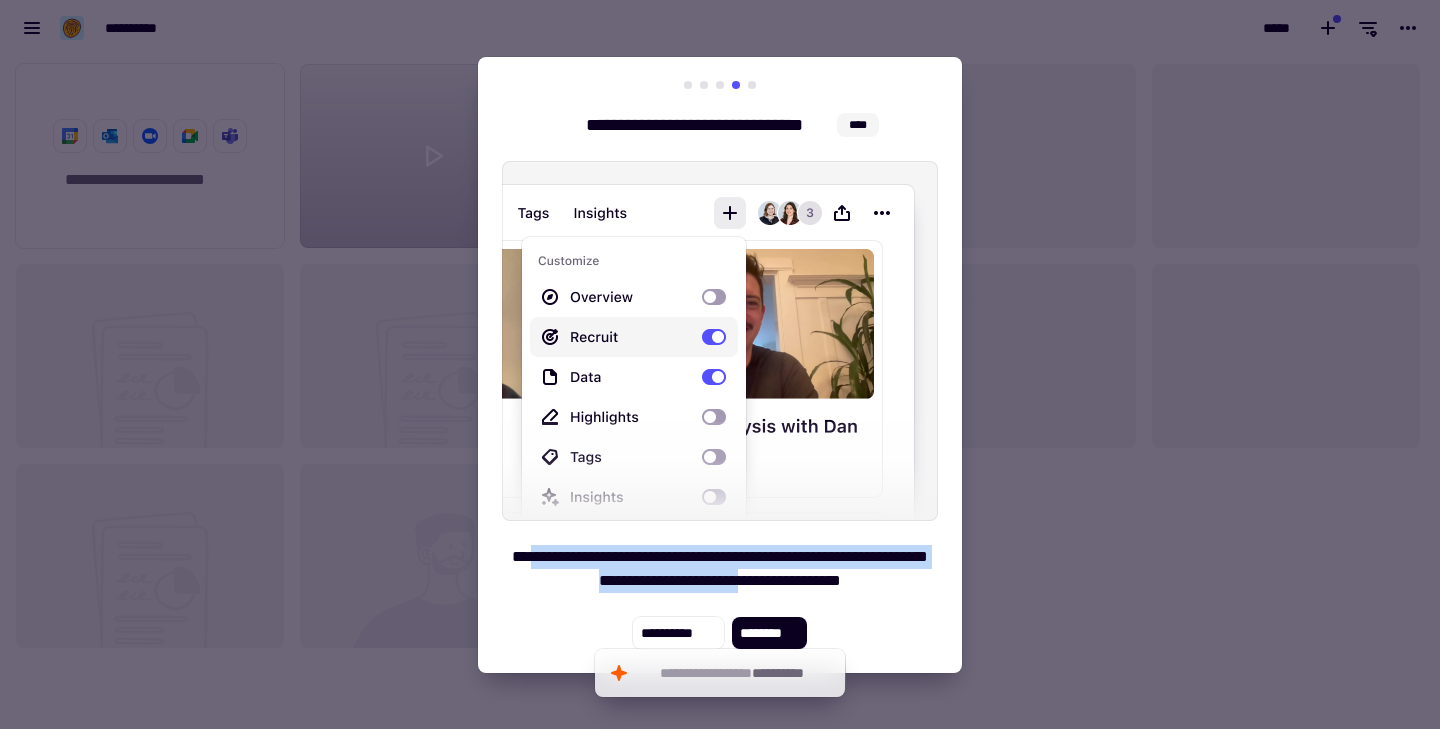 drag, startPoint x: 546, startPoint y: 561, endPoint x: 779, endPoint y: 573, distance: 233.3088 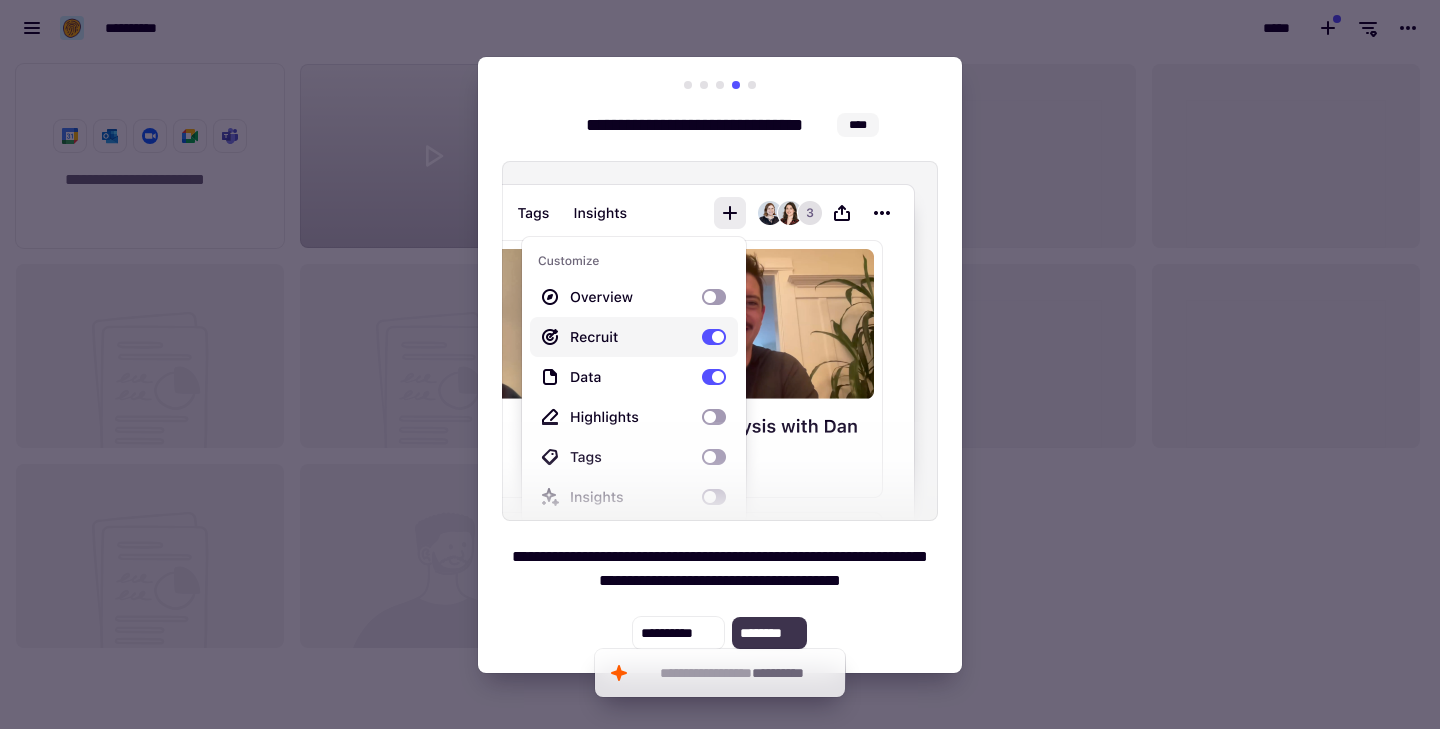 click on "********" 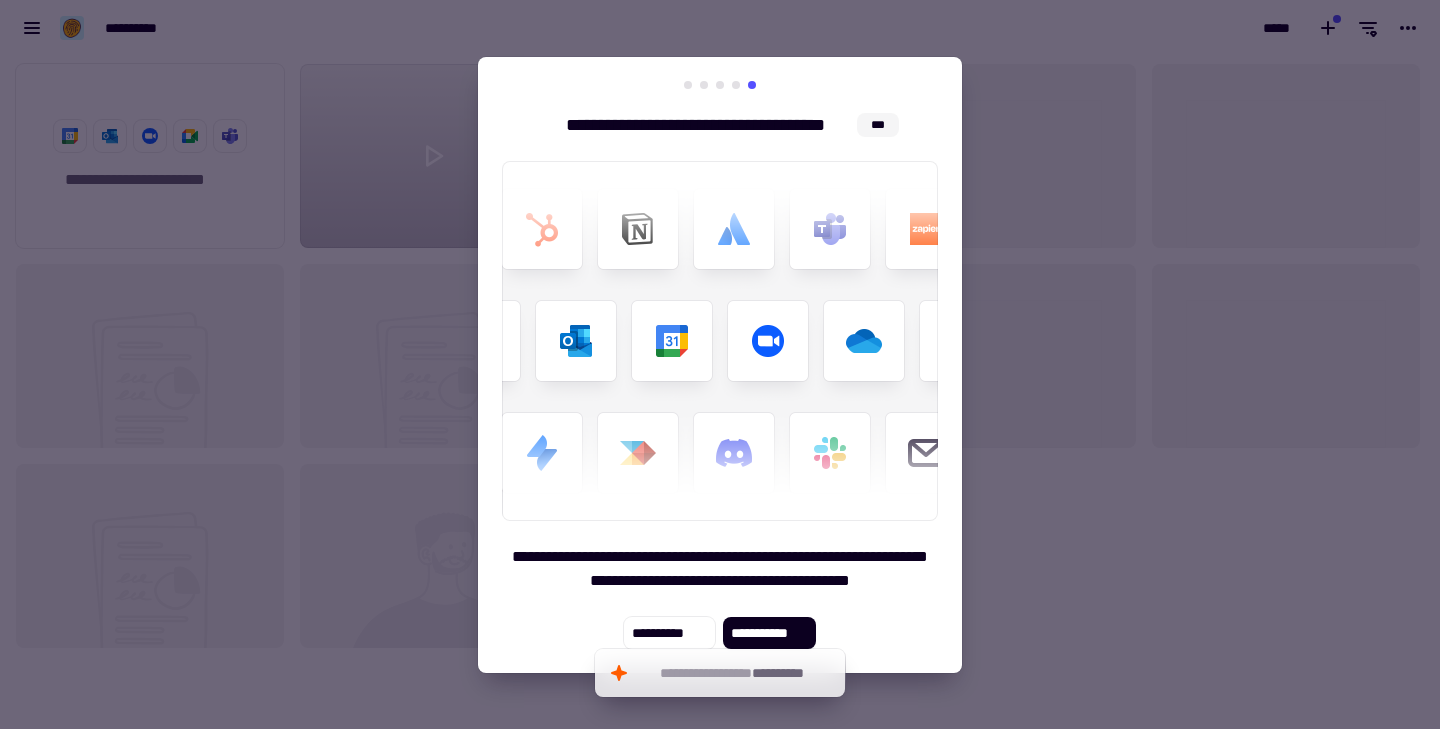 click at bounding box center [736, 85] 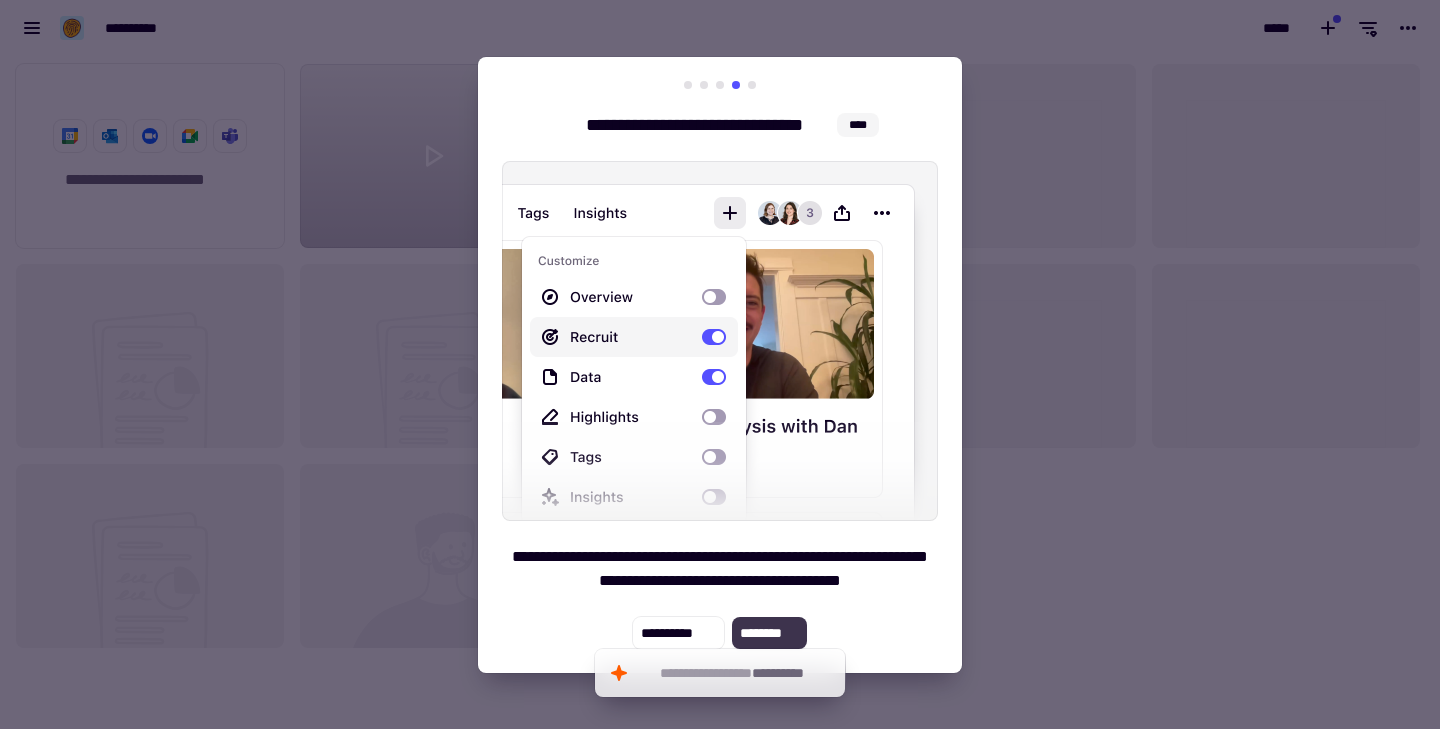 click on "********" 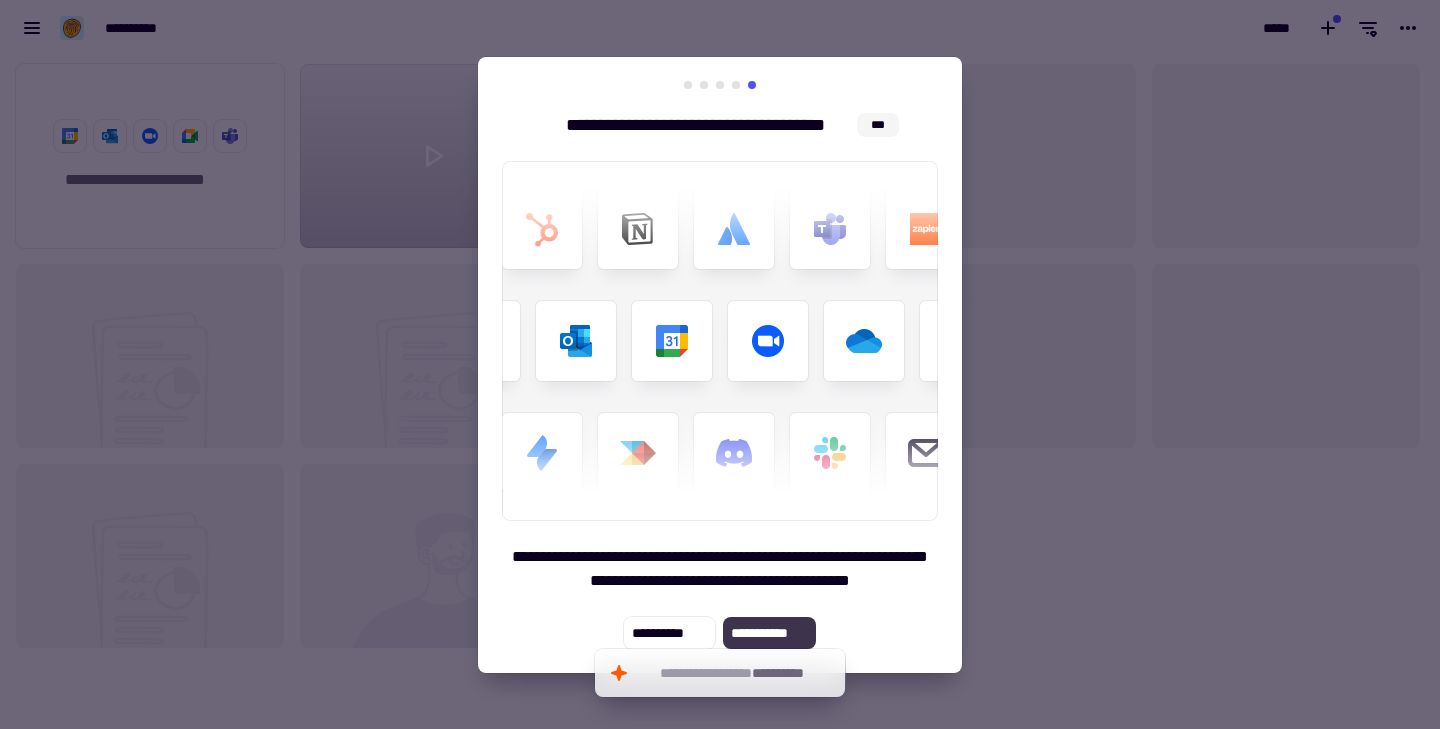 click on "**********" 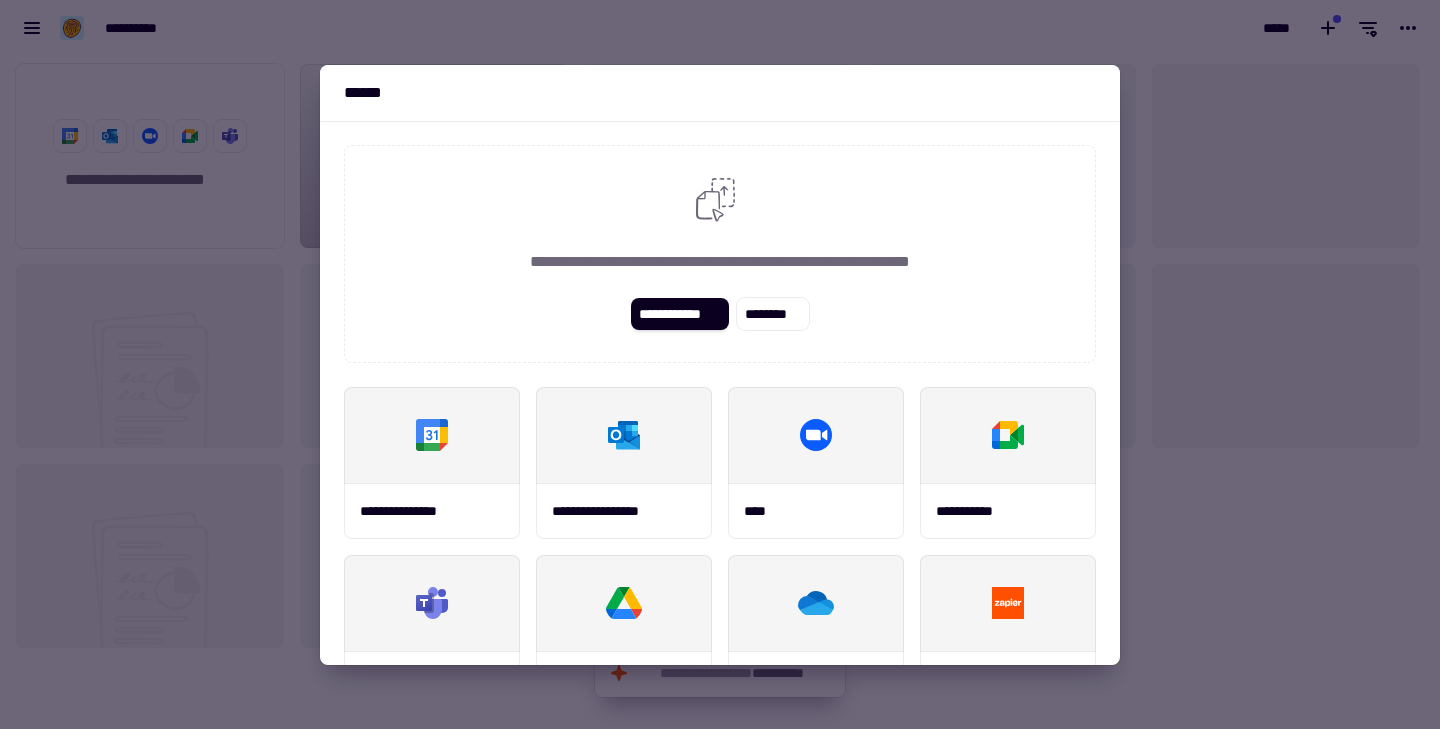 scroll, scrollTop: 15, scrollLeft: 0, axis: vertical 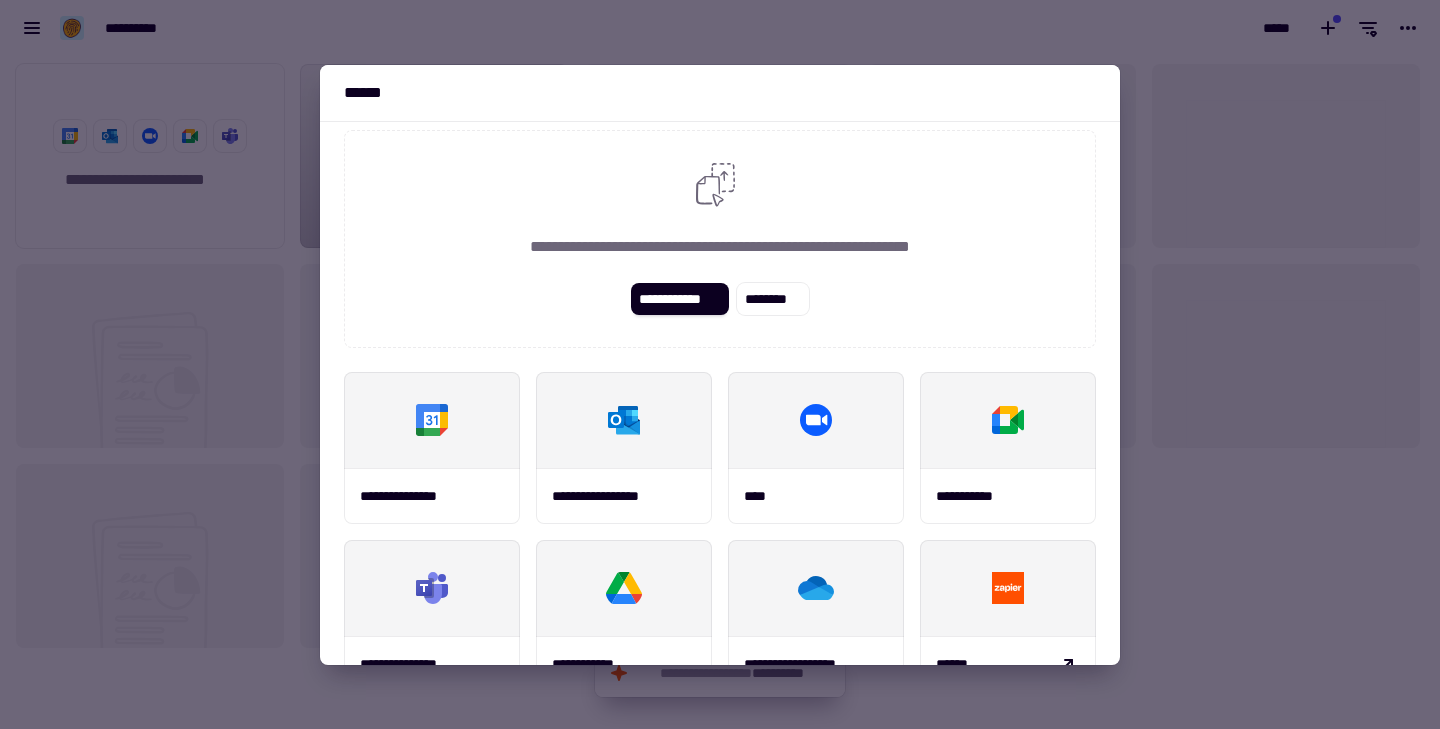 drag, startPoint x: 566, startPoint y: 256, endPoint x: 742, endPoint y: 255, distance: 176.00284 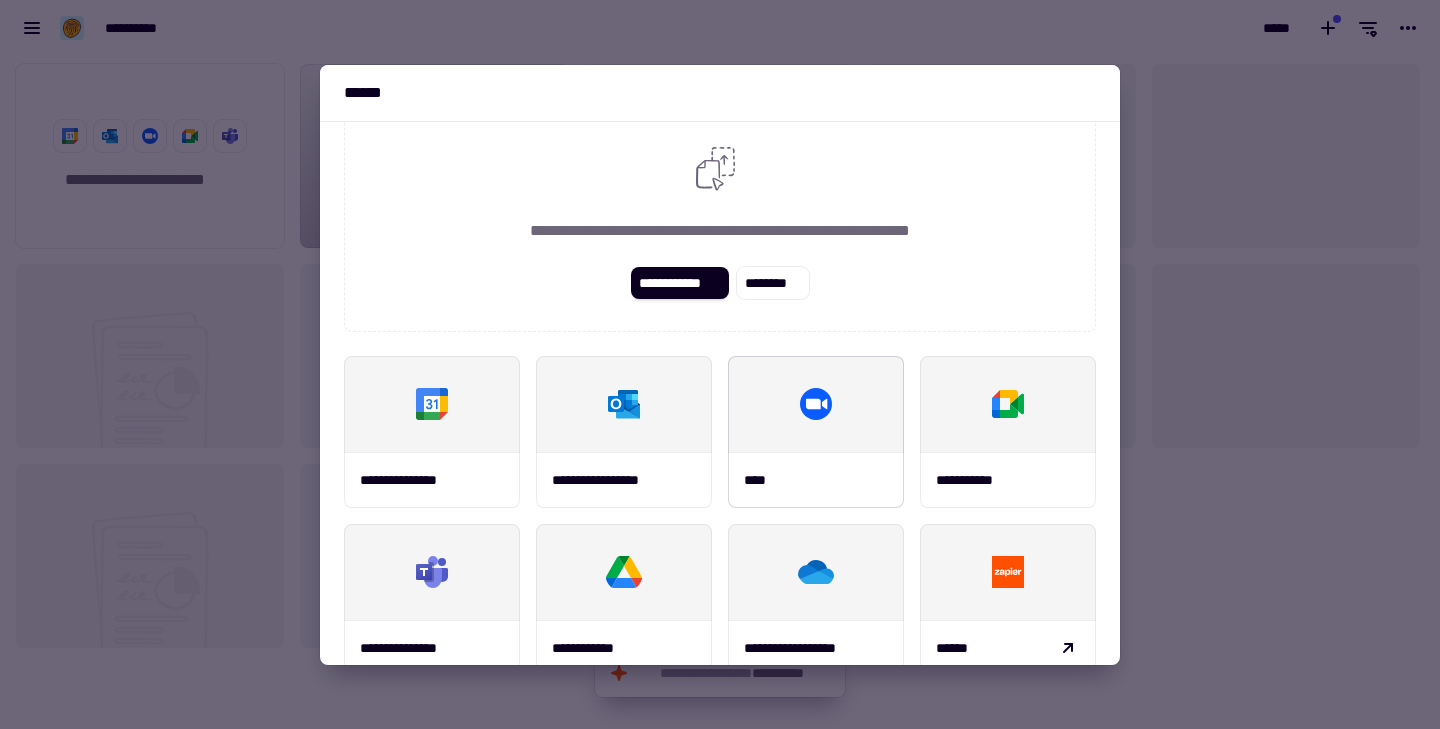 scroll, scrollTop: 34, scrollLeft: 0, axis: vertical 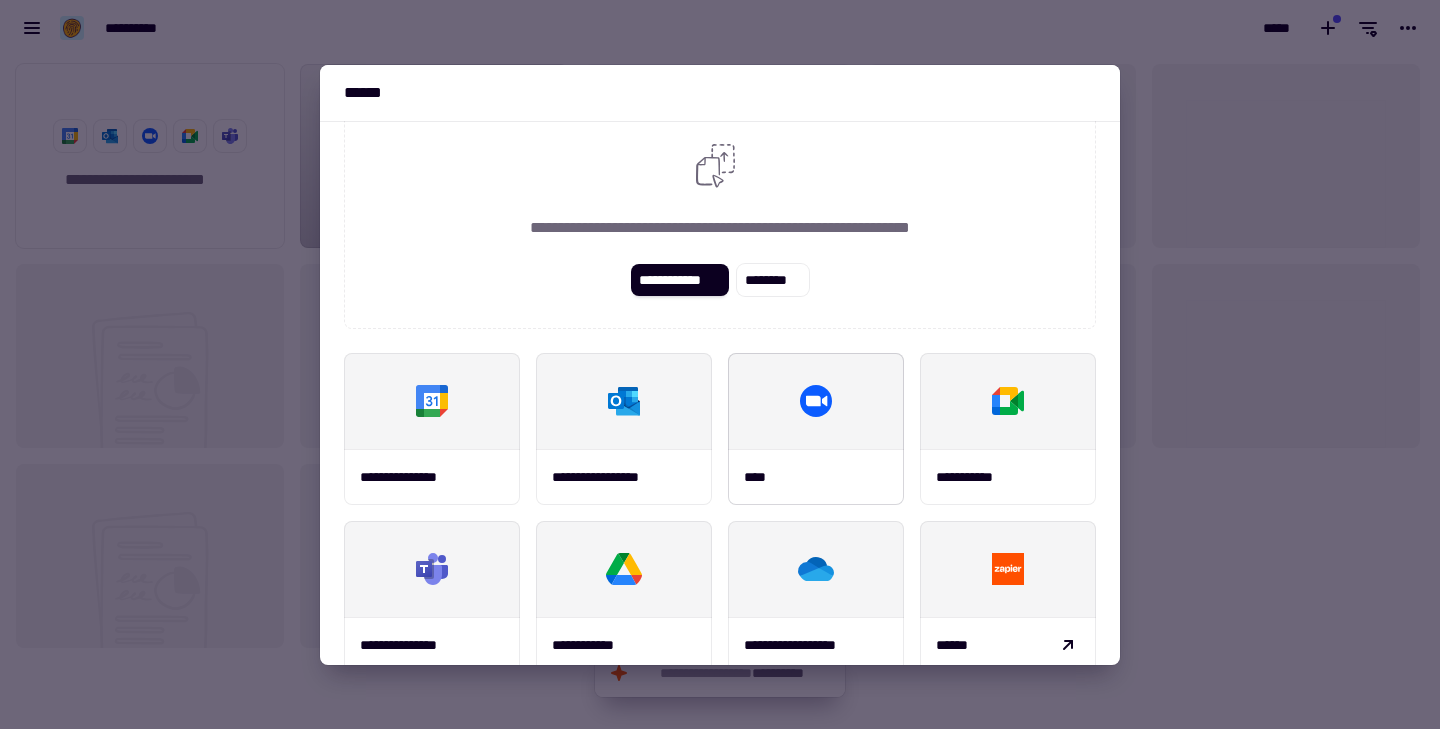 click on "****" at bounding box center (816, 477) 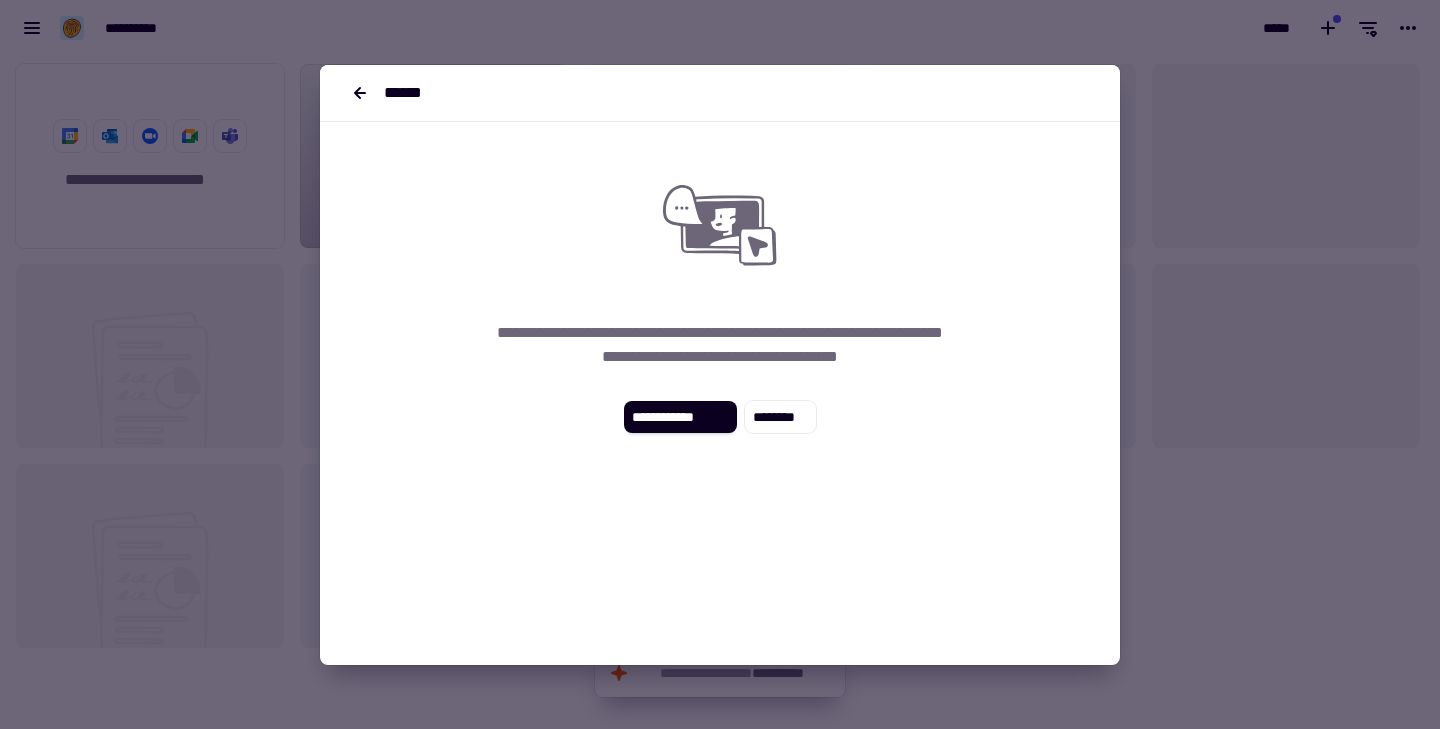 scroll, scrollTop: 0, scrollLeft: 0, axis: both 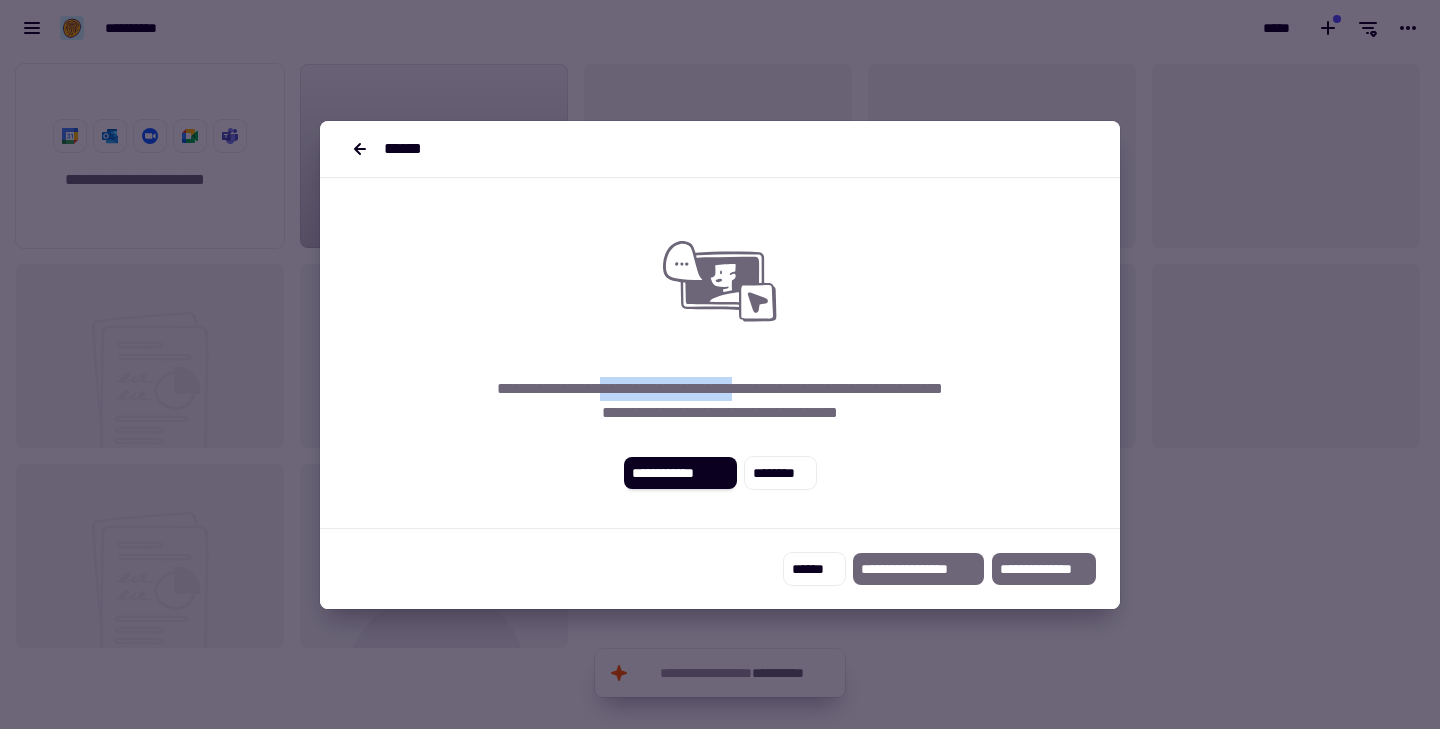 drag, startPoint x: 634, startPoint y: 393, endPoint x: 795, endPoint y: 393, distance: 161 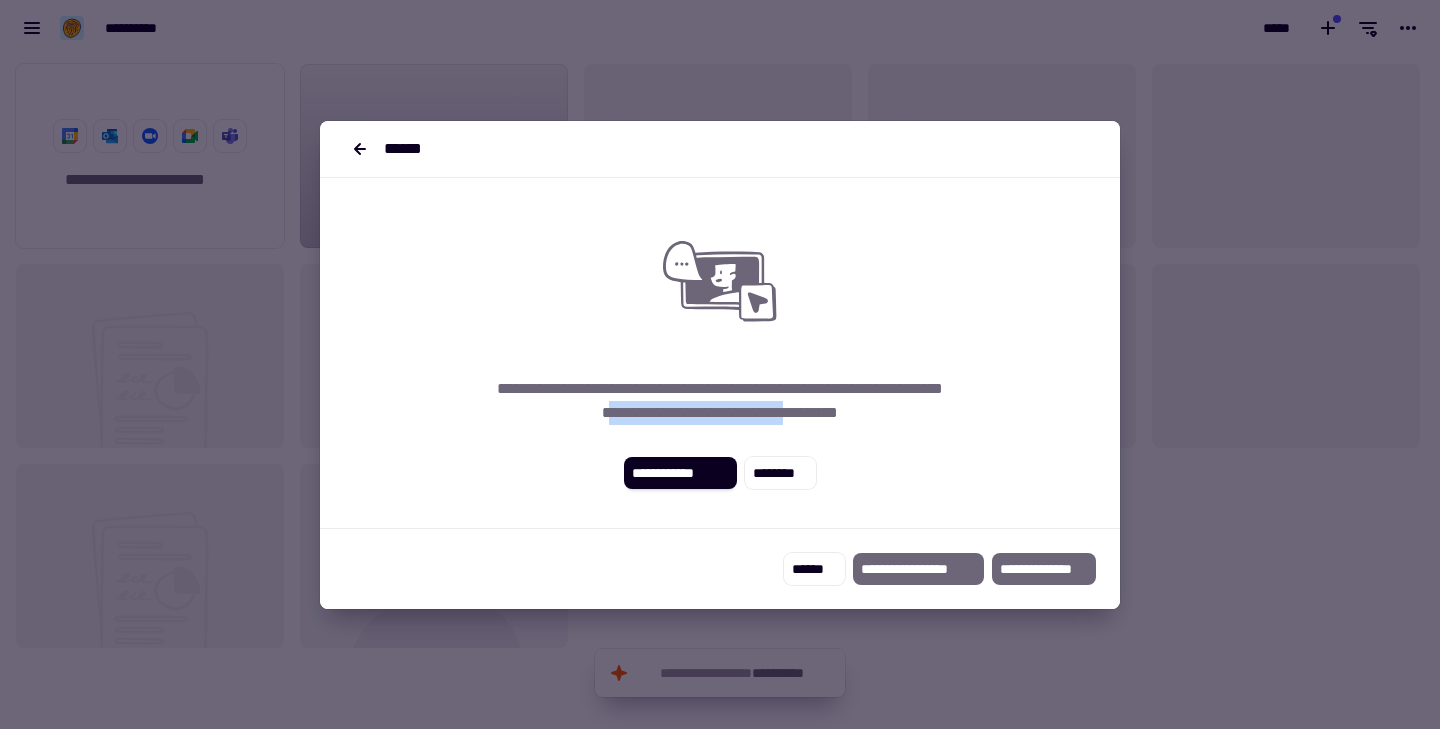 drag, startPoint x: 635, startPoint y: 408, endPoint x: 863, endPoint y: 408, distance: 228 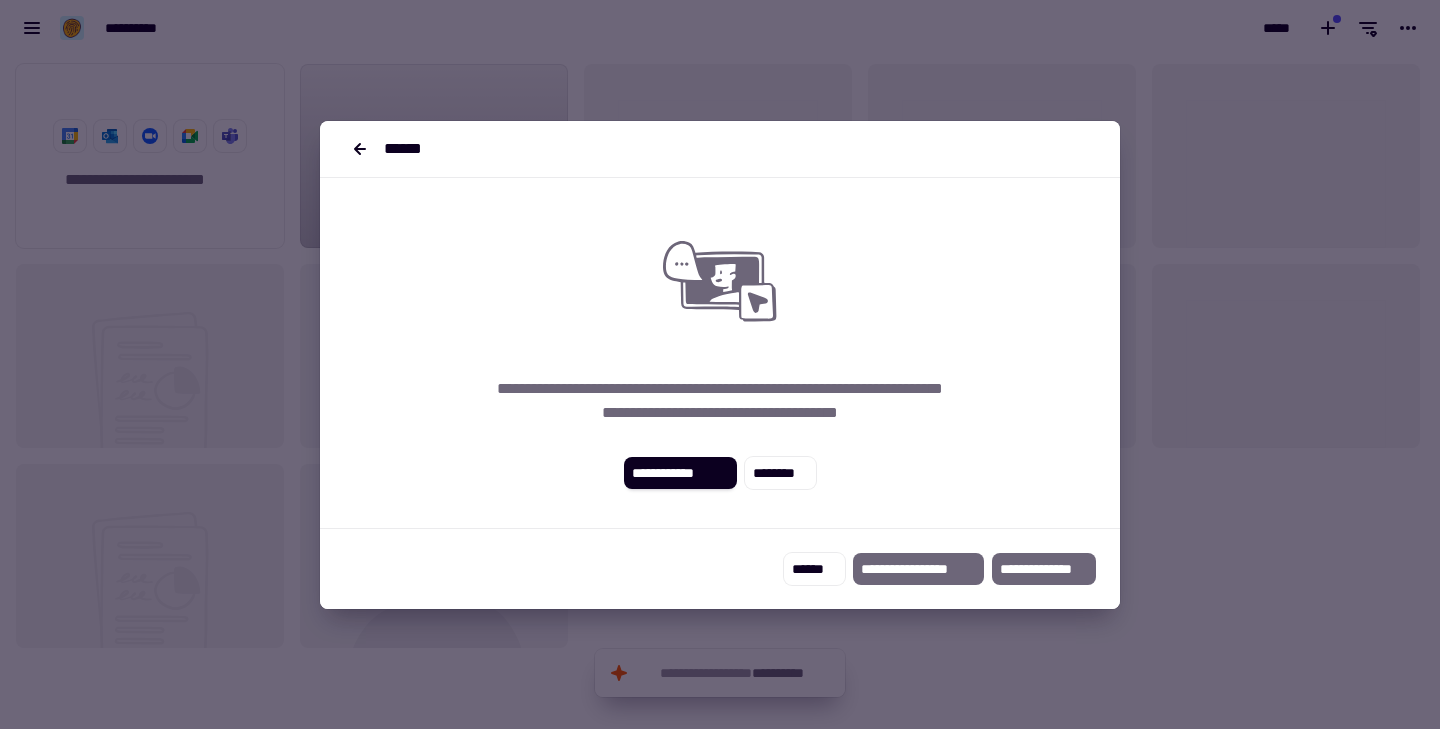 click on "**********" at bounding box center [720, 401] 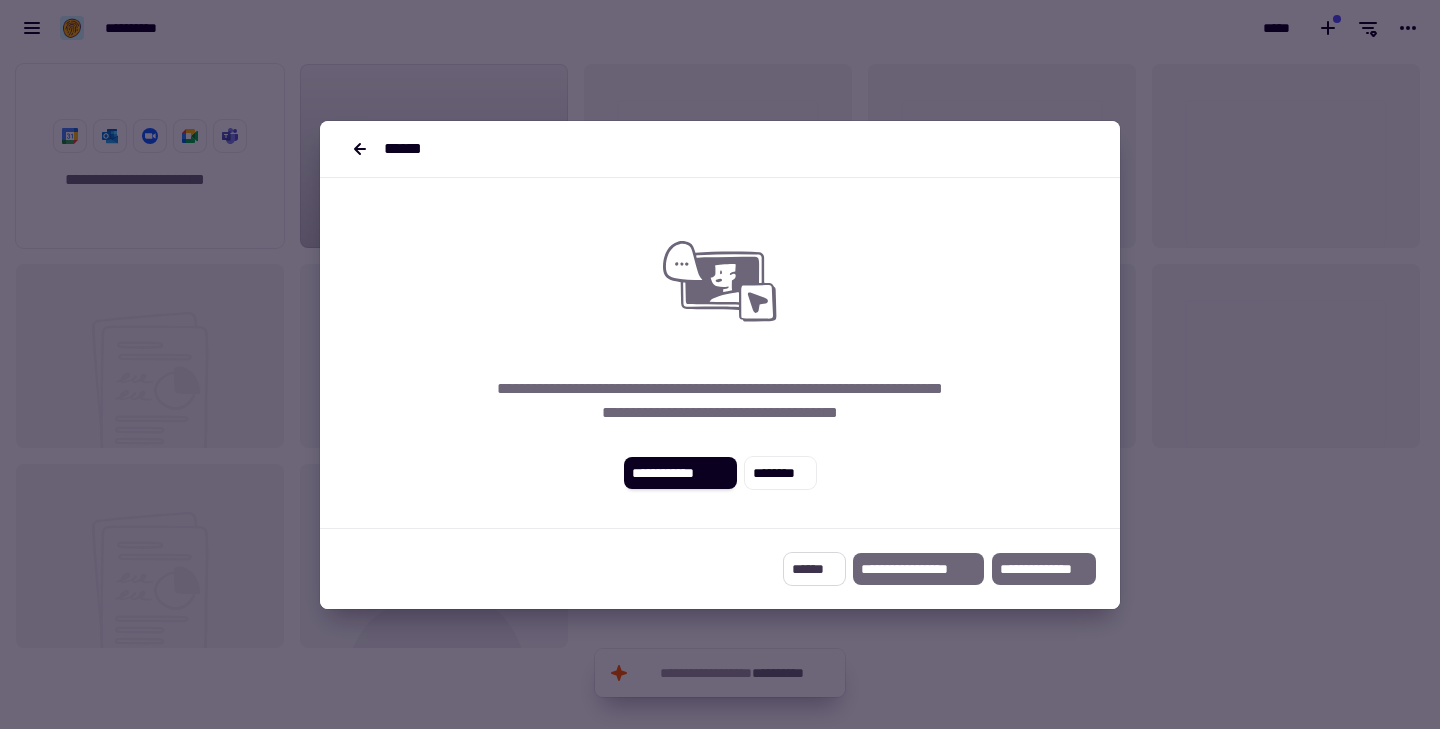 click on "******" 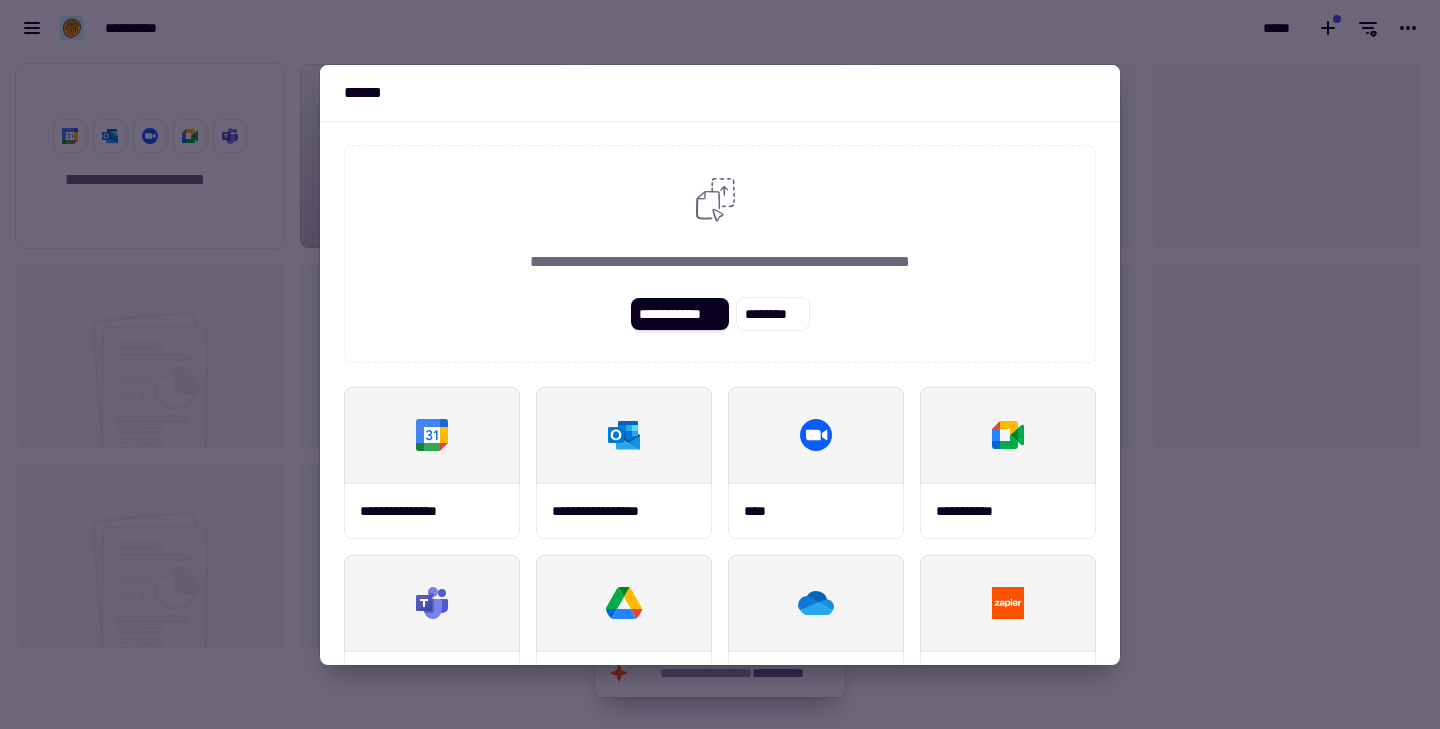 click at bounding box center (720, 364) 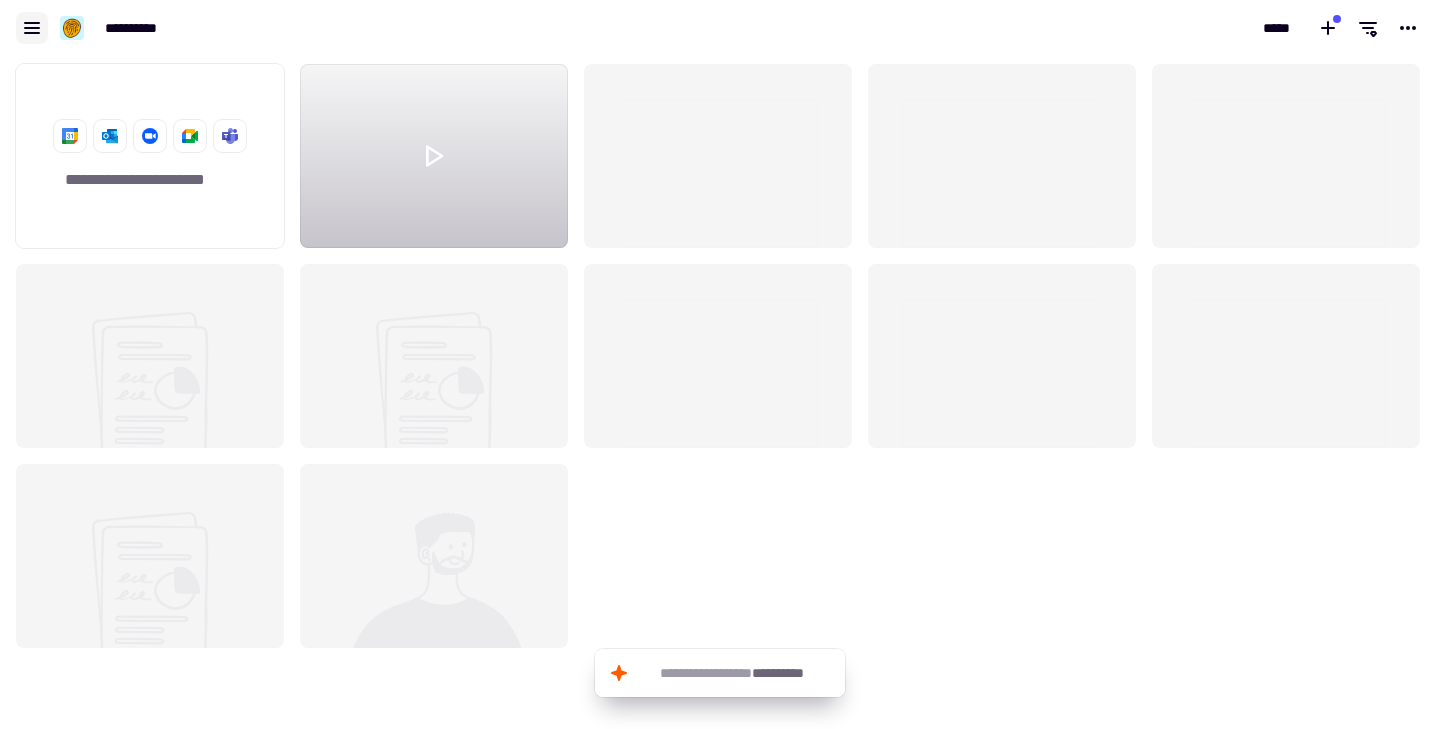 click 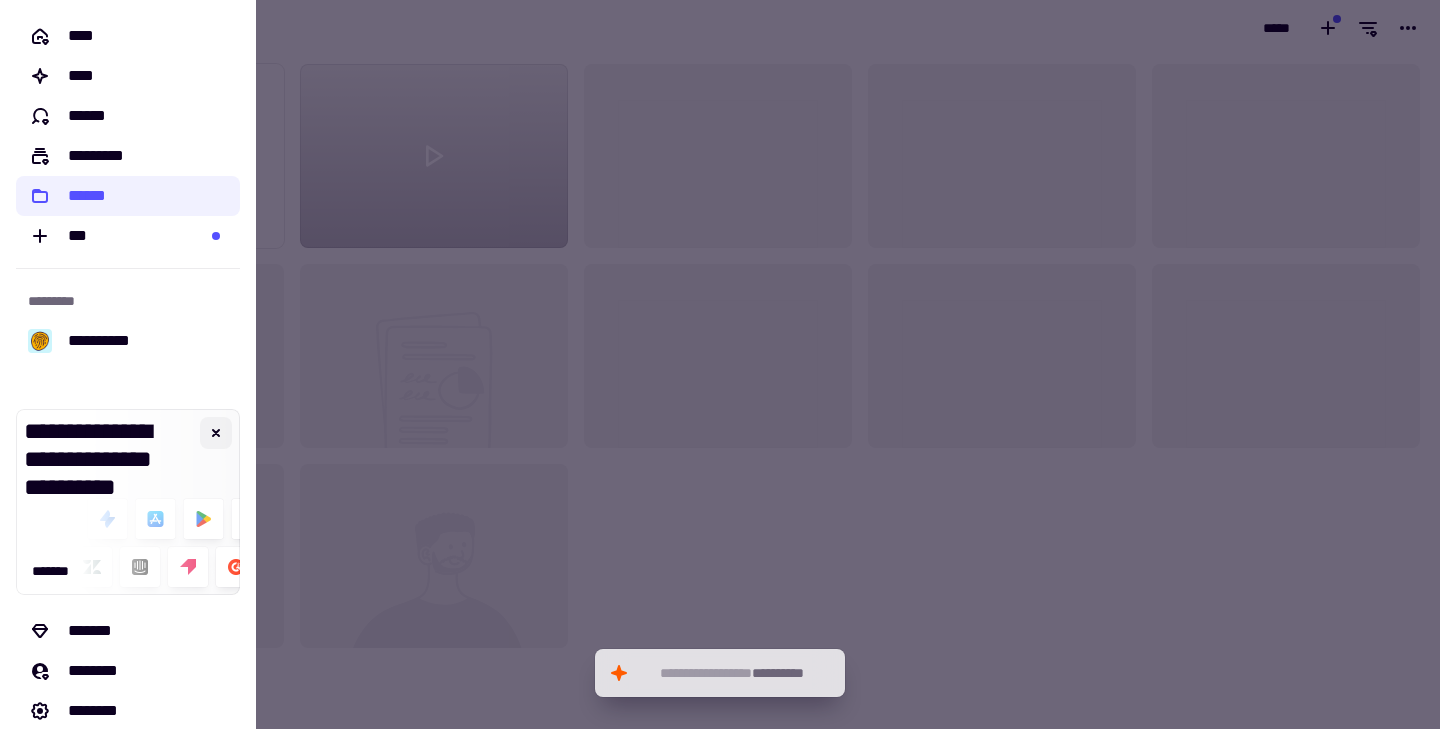 click 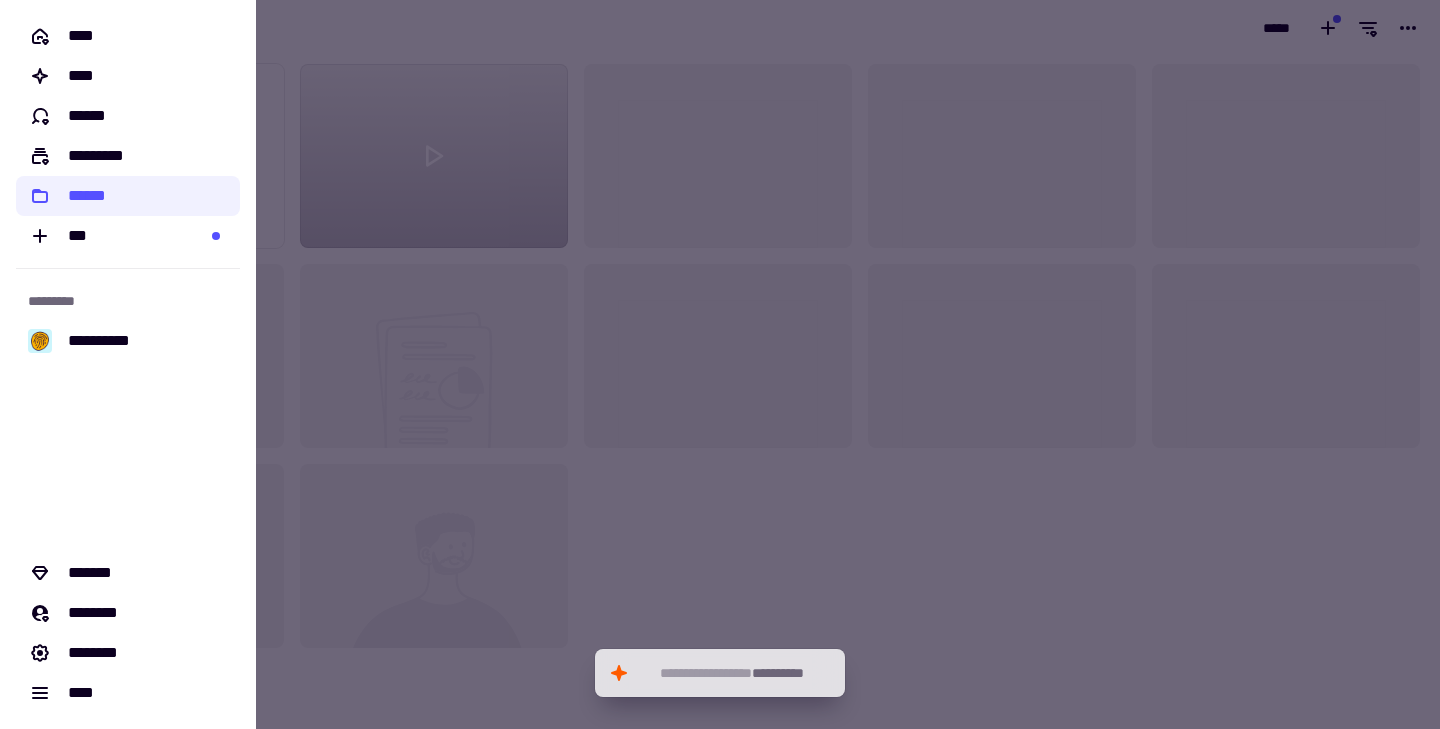 click at bounding box center (720, 364) 